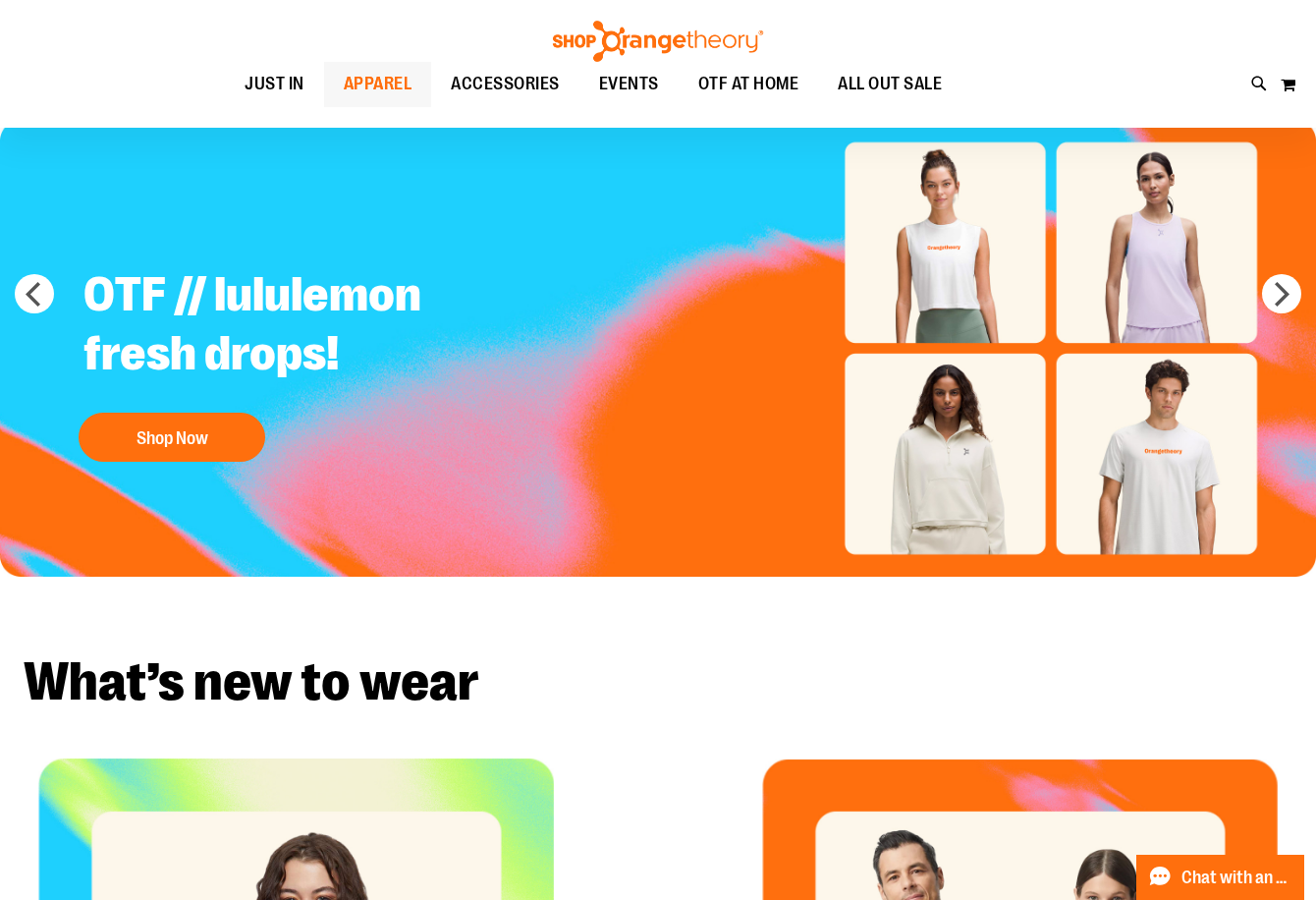 scroll, scrollTop: 0, scrollLeft: 0, axis: both 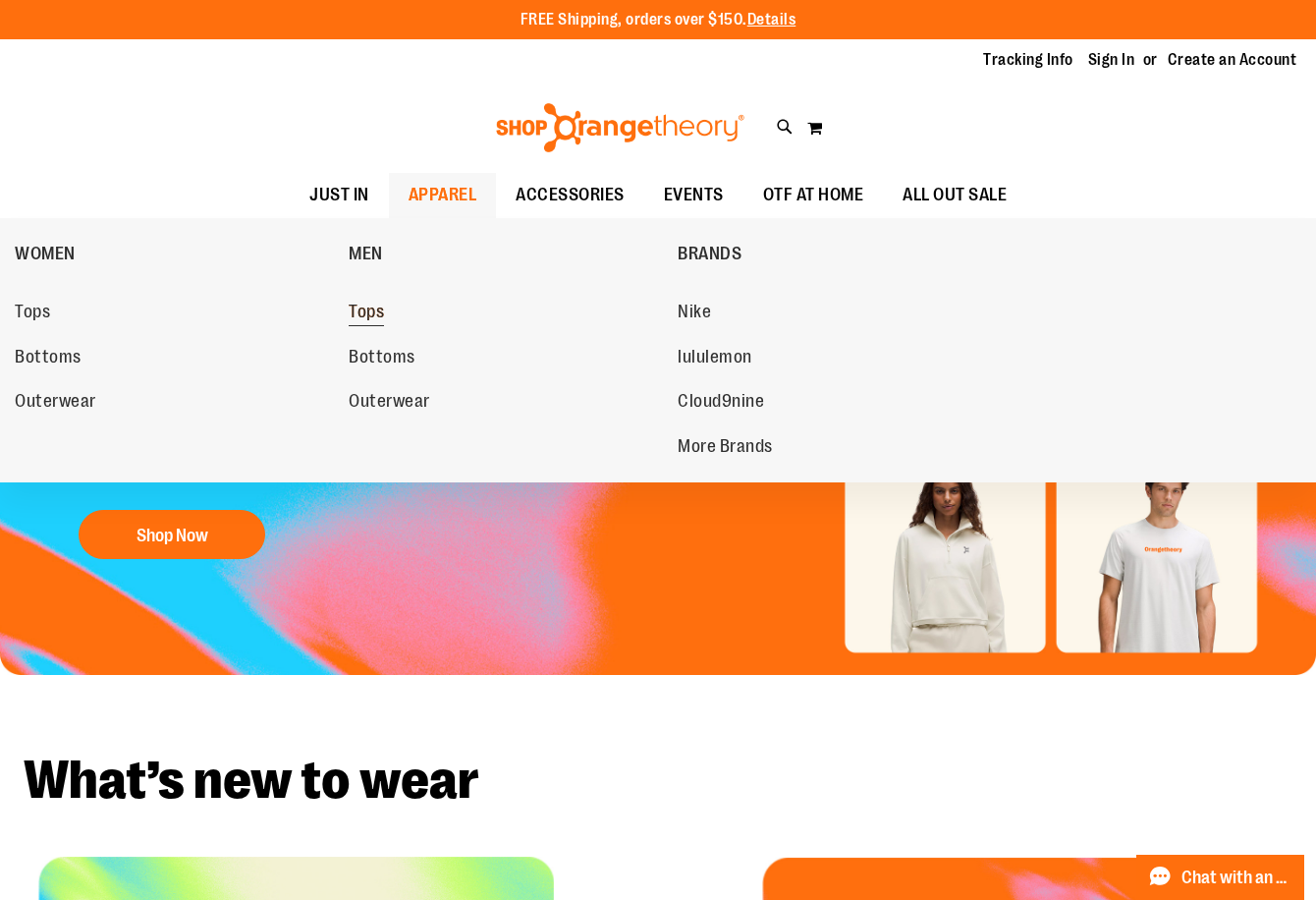 click on "Tops" at bounding box center [366, 313] 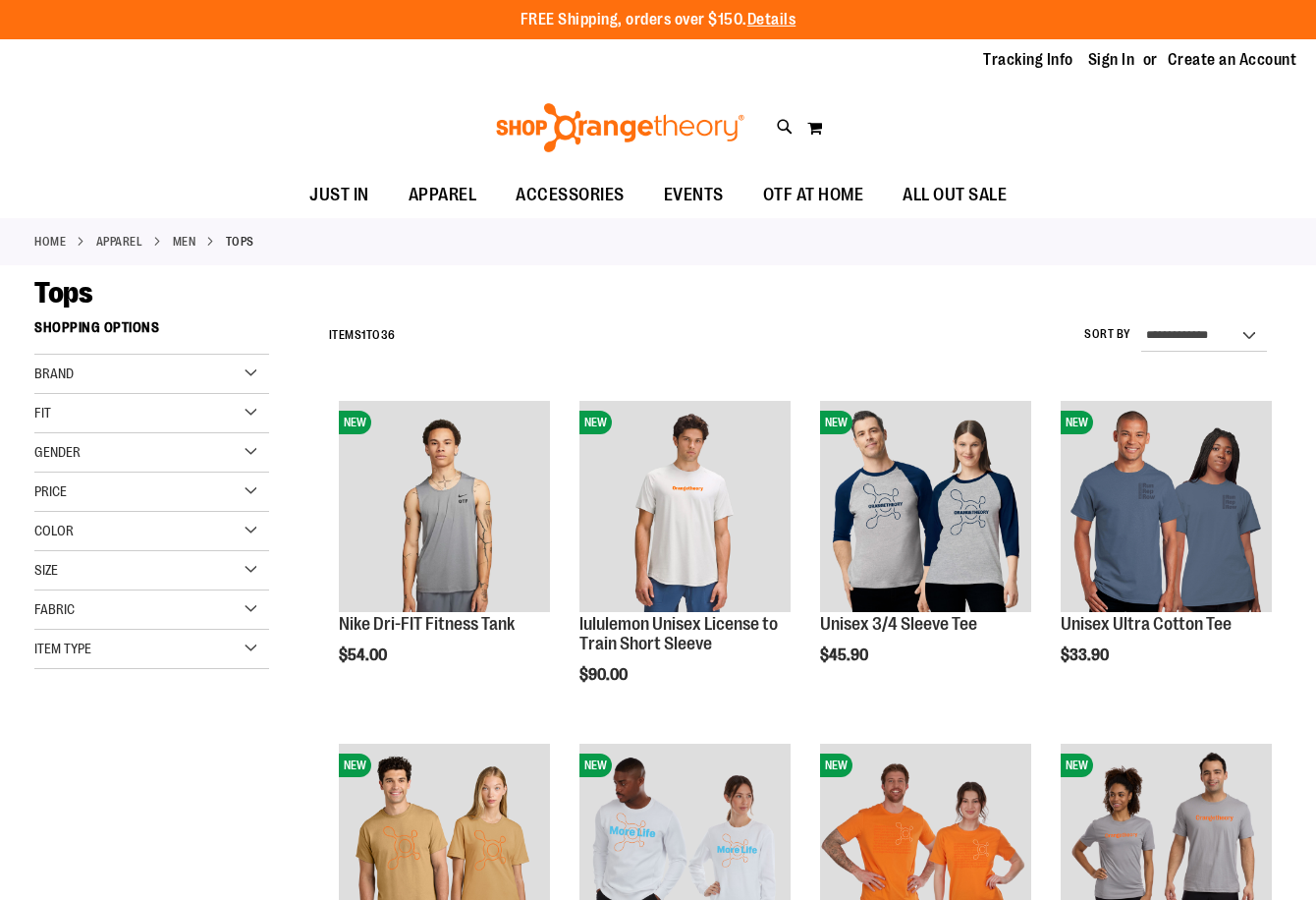 scroll, scrollTop: 0, scrollLeft: 0, axis: both 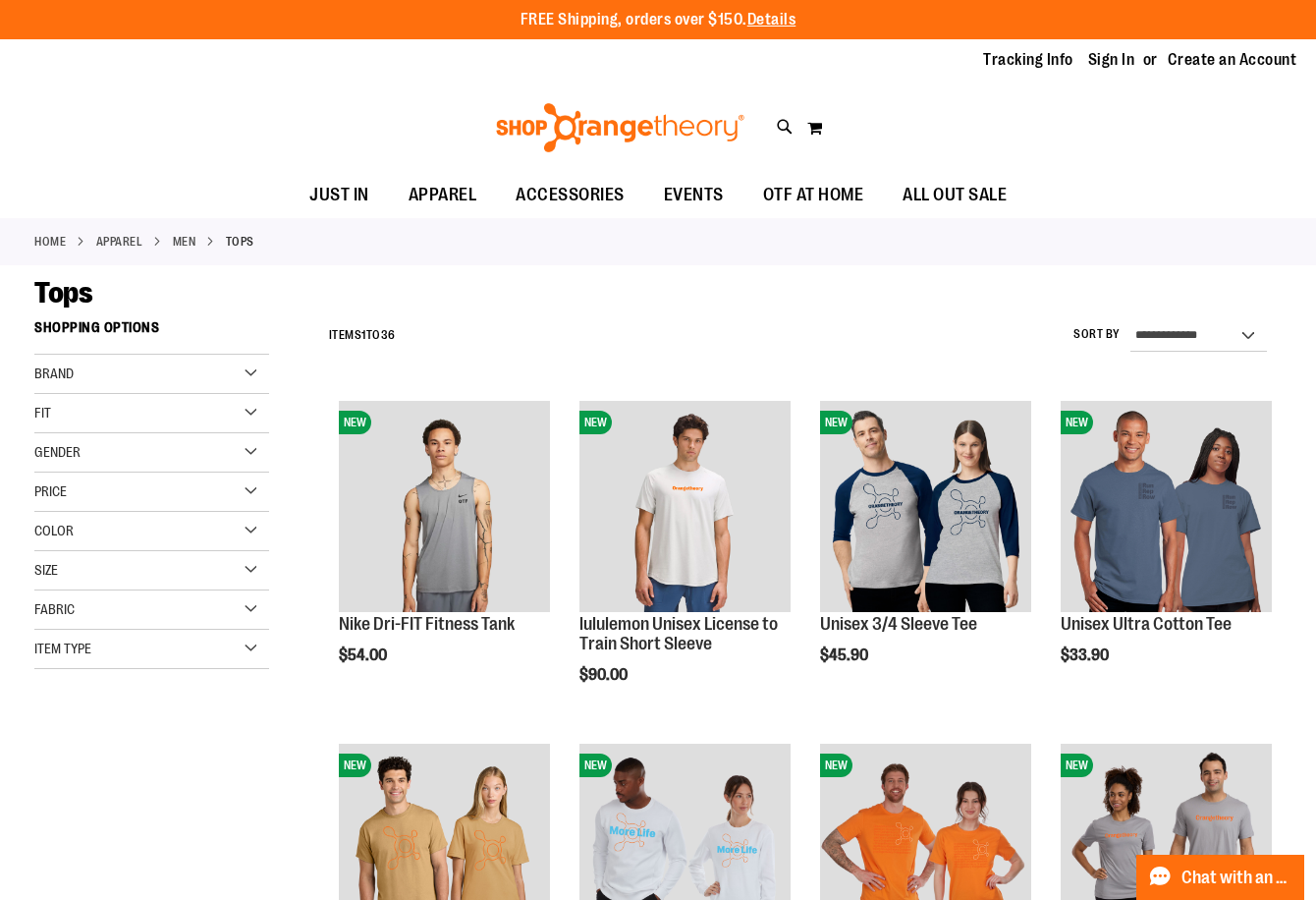 click on "Gender" at bounding box center [151, 453] 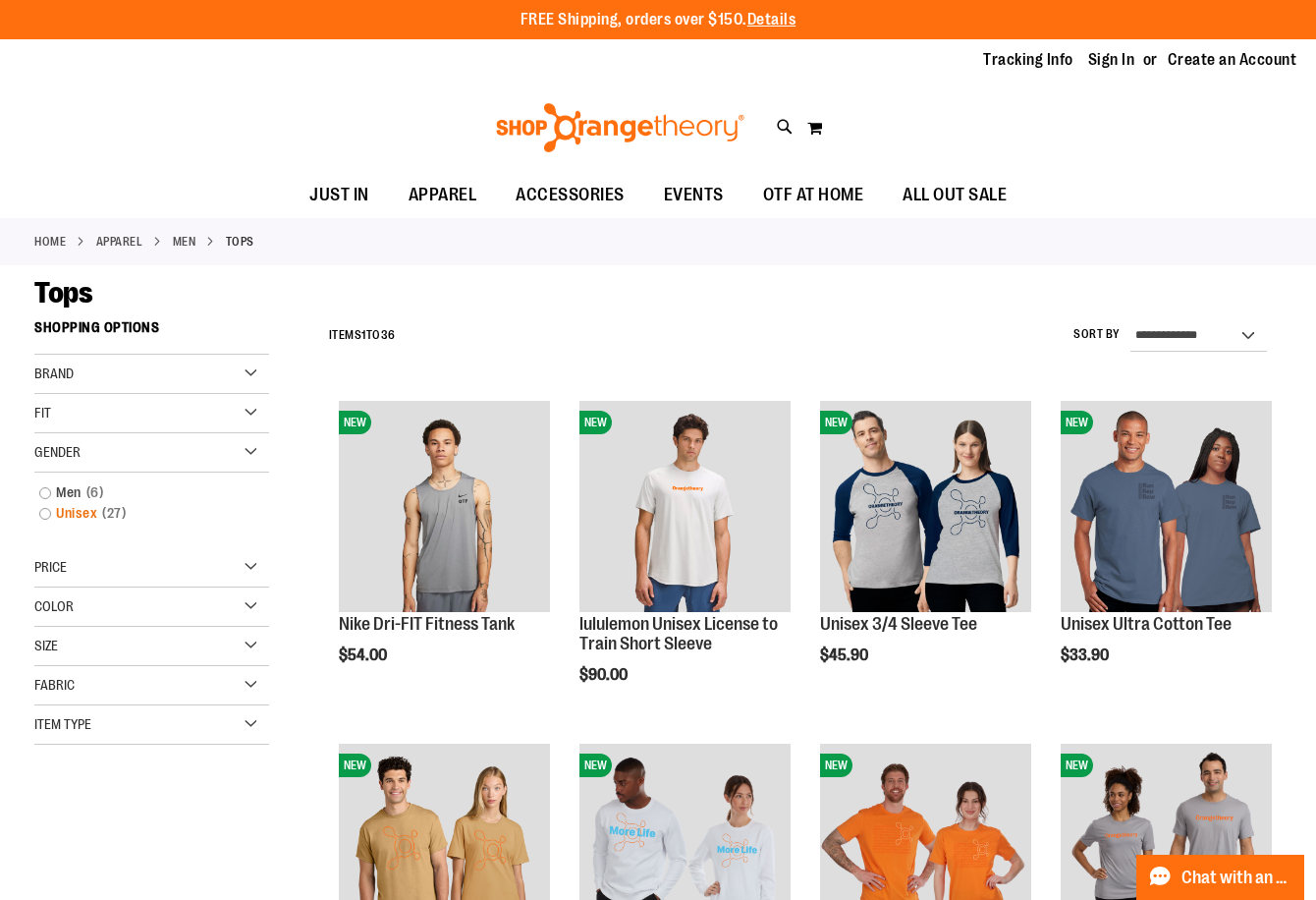 click on "Unisex                                             27
items" at bounding box center [142, 513] 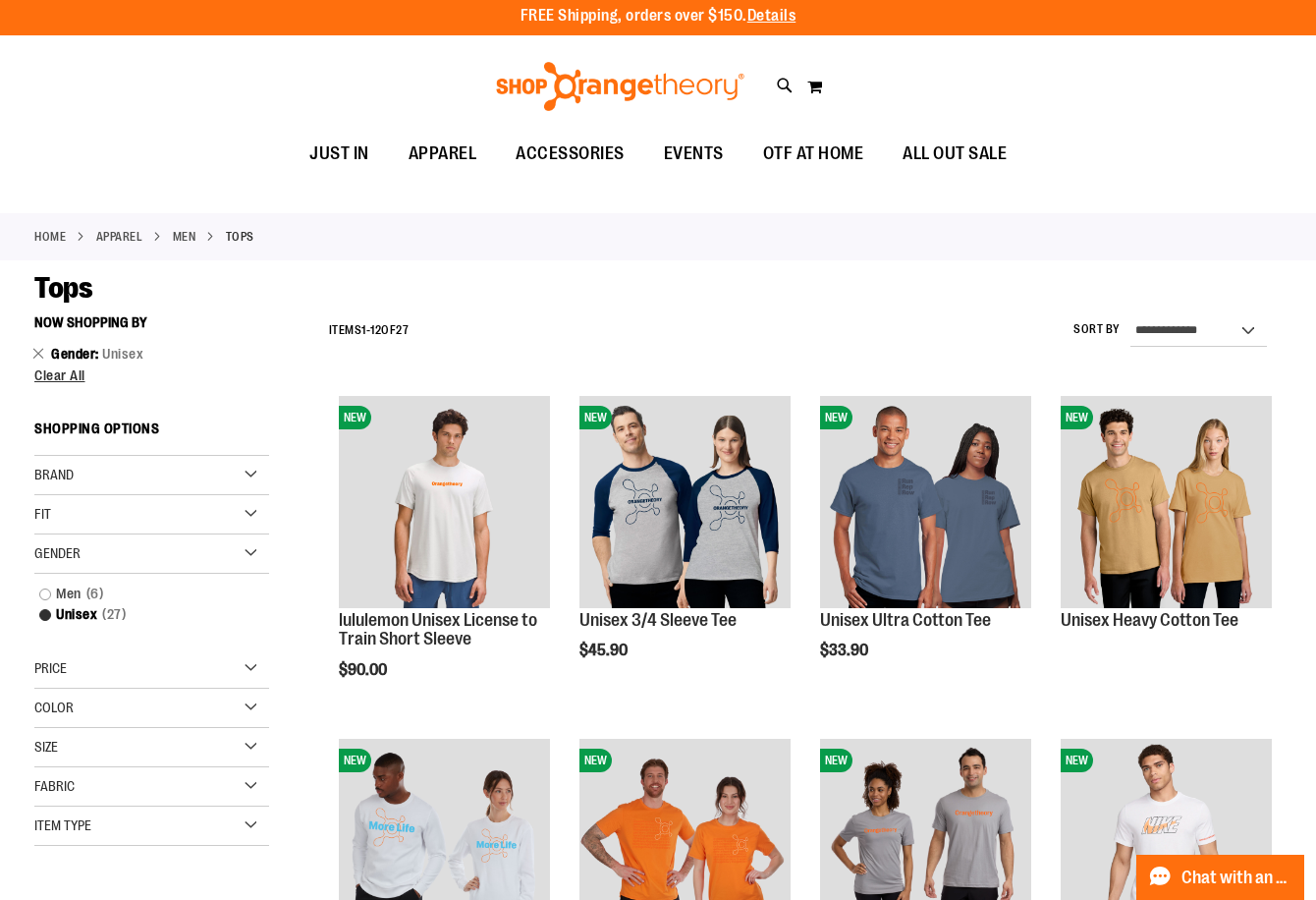 scroll, scrollTop: 0, scrollLeft: 0, axis: both 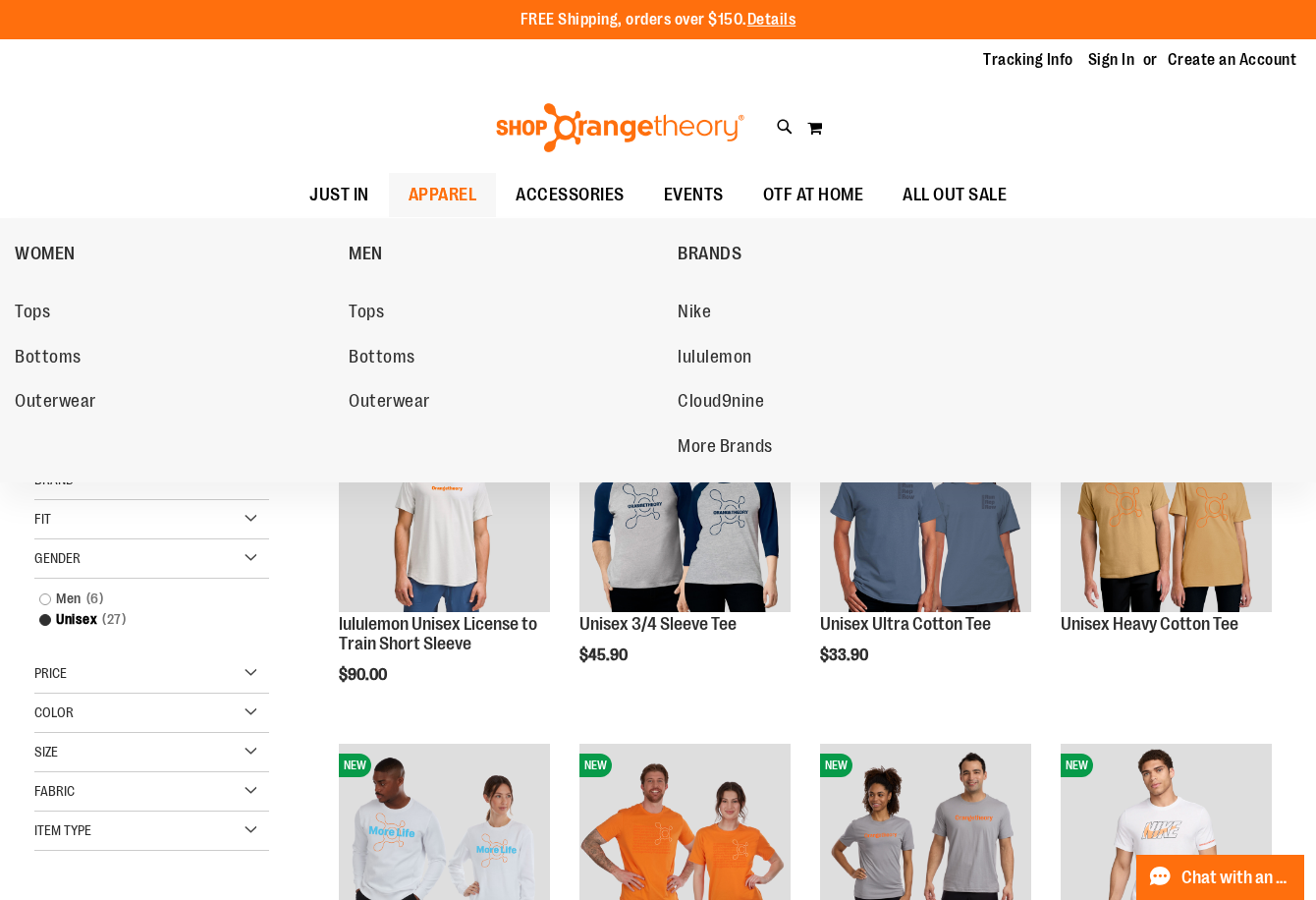 click on "APPAREL" at bounding box center (443, 195) 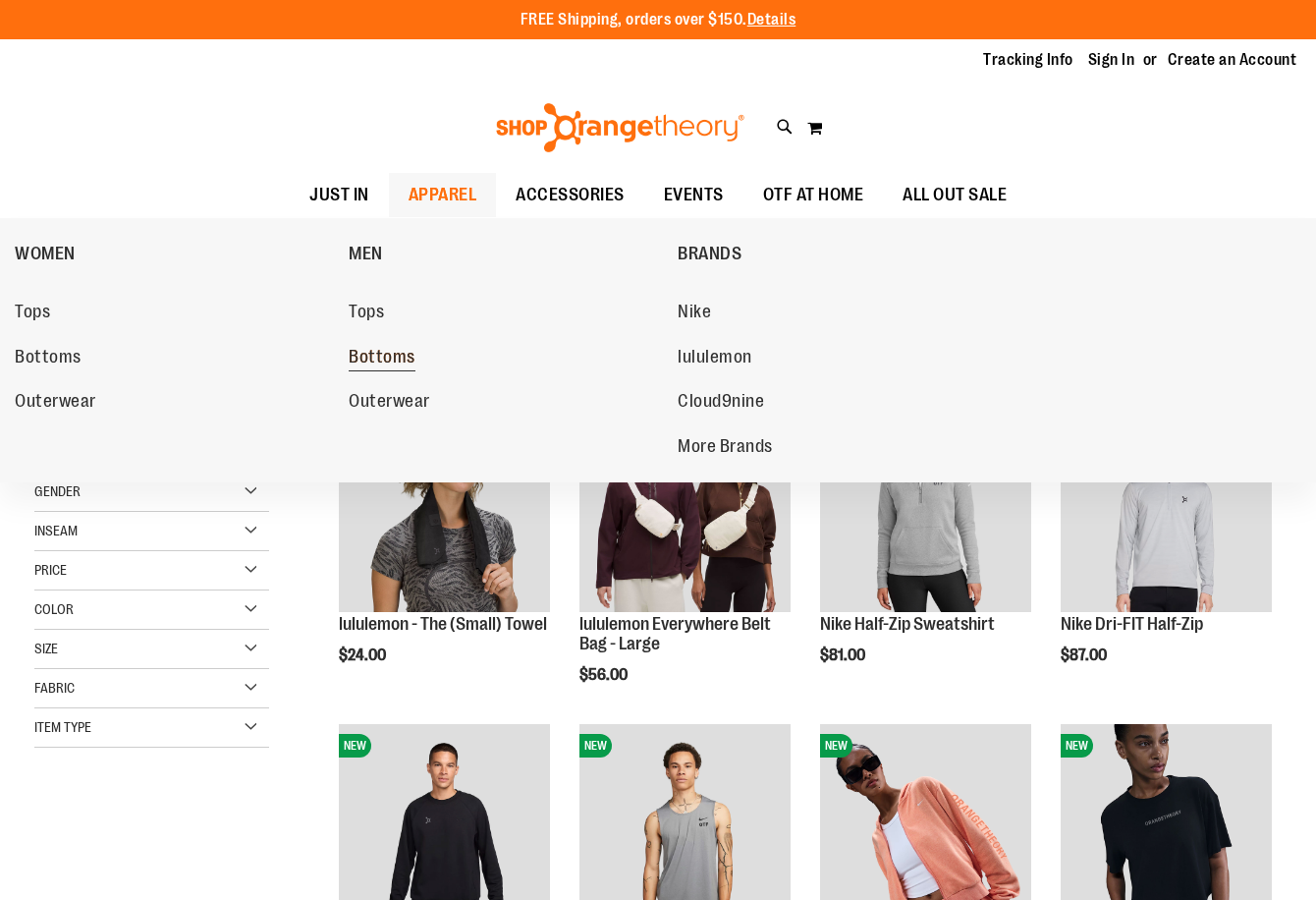scroll, scrollTop: 0, scrollLeft: 0, axis: both 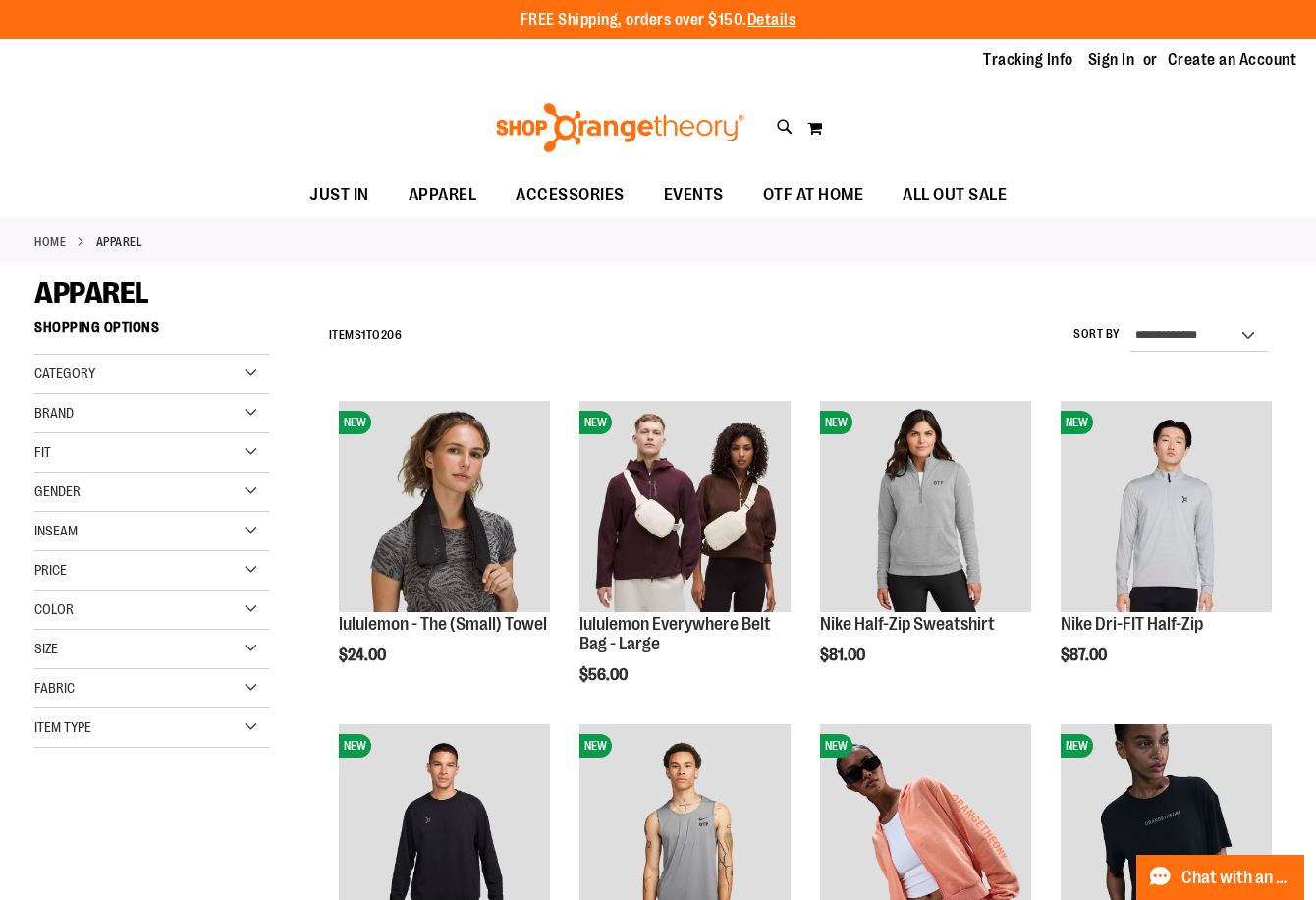 click on "Gender" at bounding box center [151, 492] 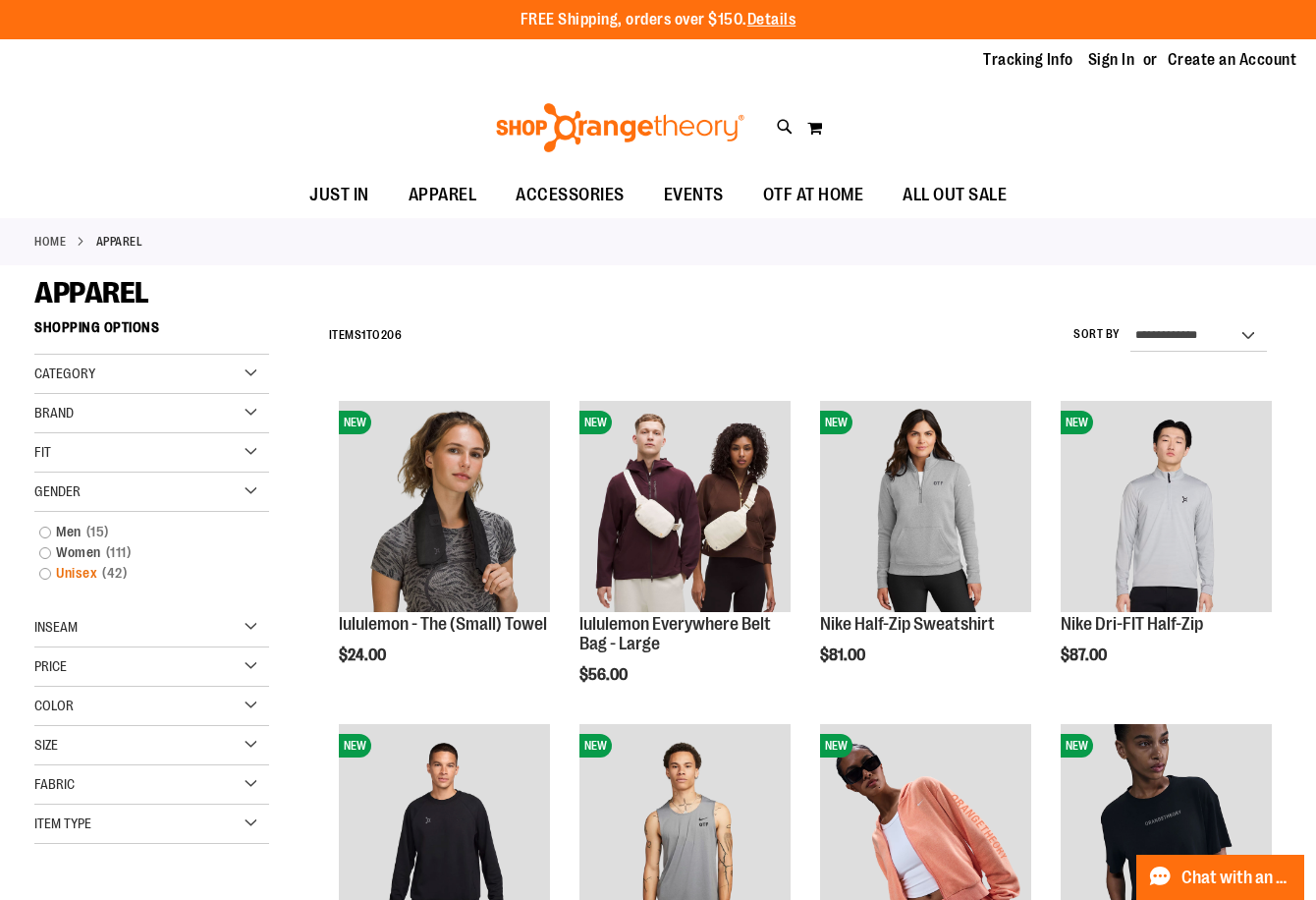 click on "Unisex                                             42
items" at bounding box center [142, 573] 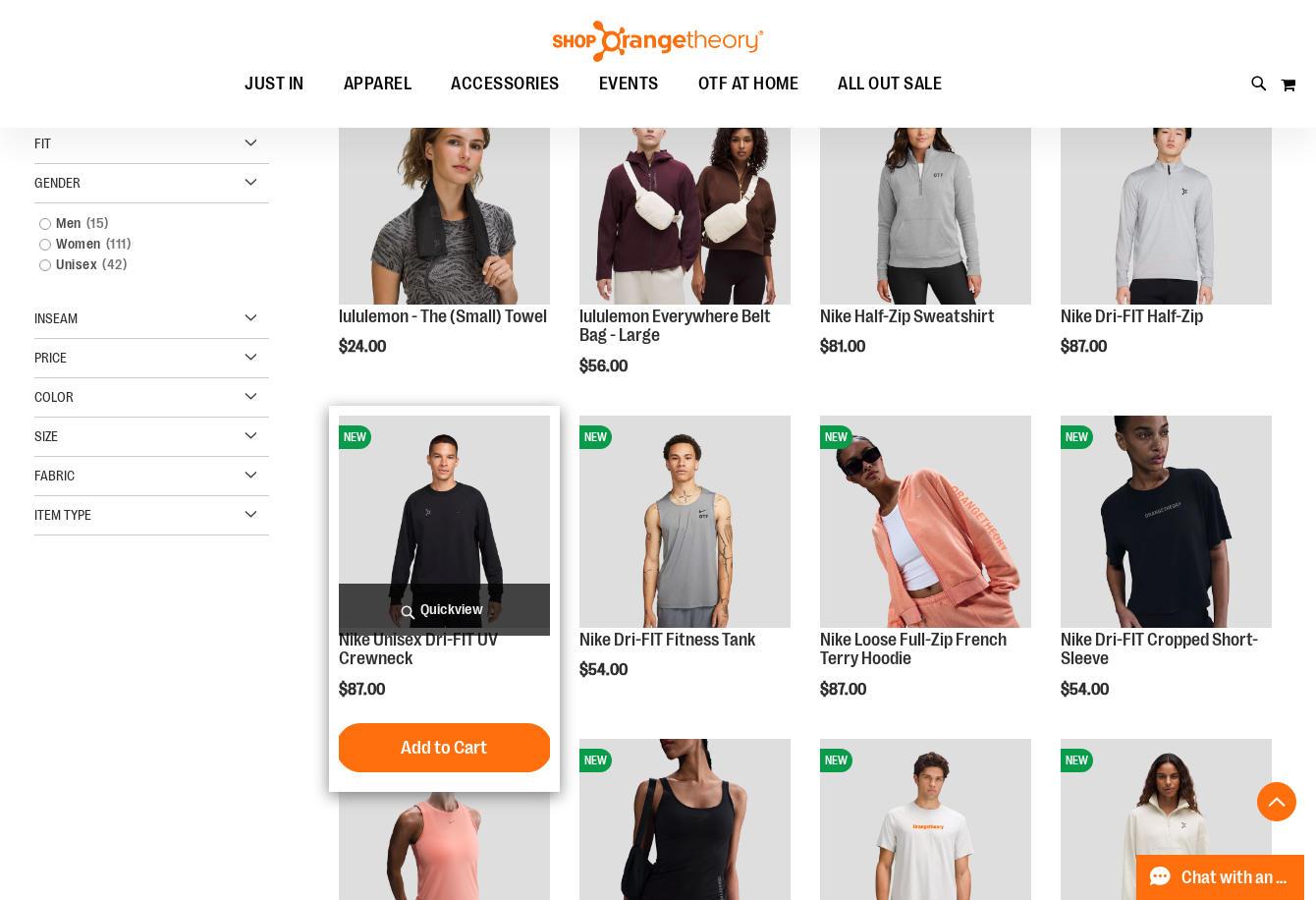 scroll, scrollTop: 310, scrollLeft: 0, axis: vertical 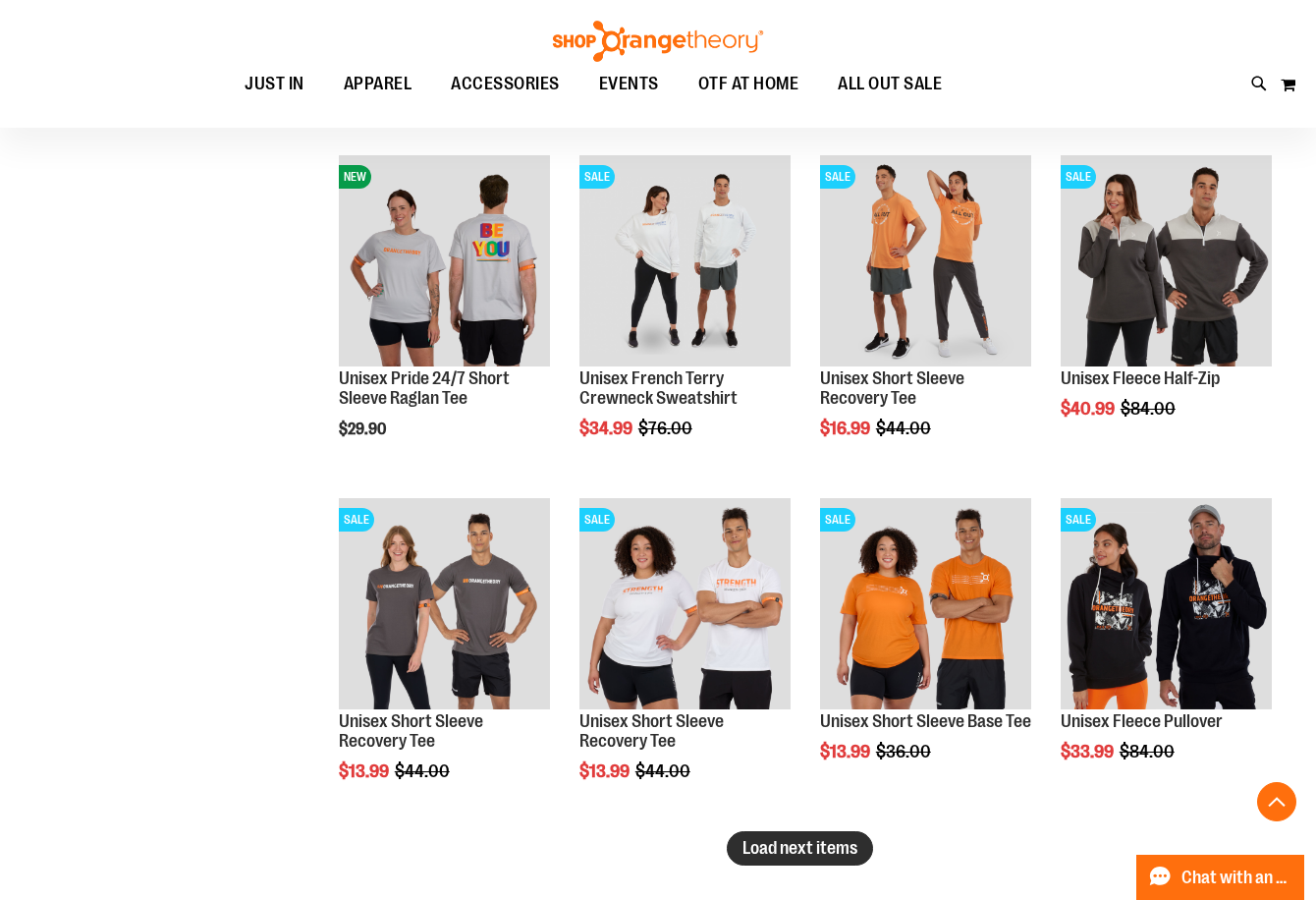 click on "Load next items" at bounding box center [799, 848] 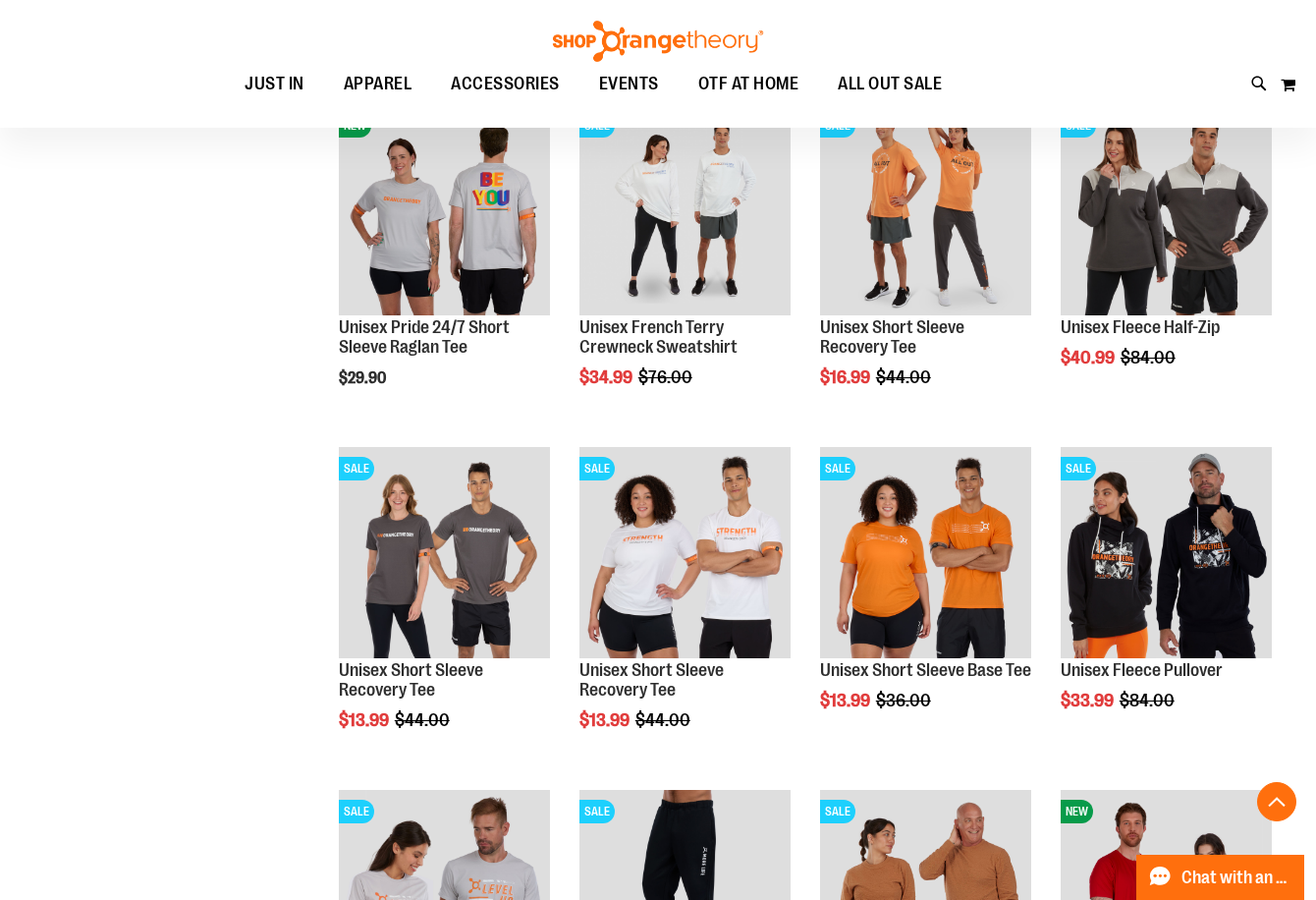 scroll, scrollTop: 2644, scrollLeft: 0, axis: vertical 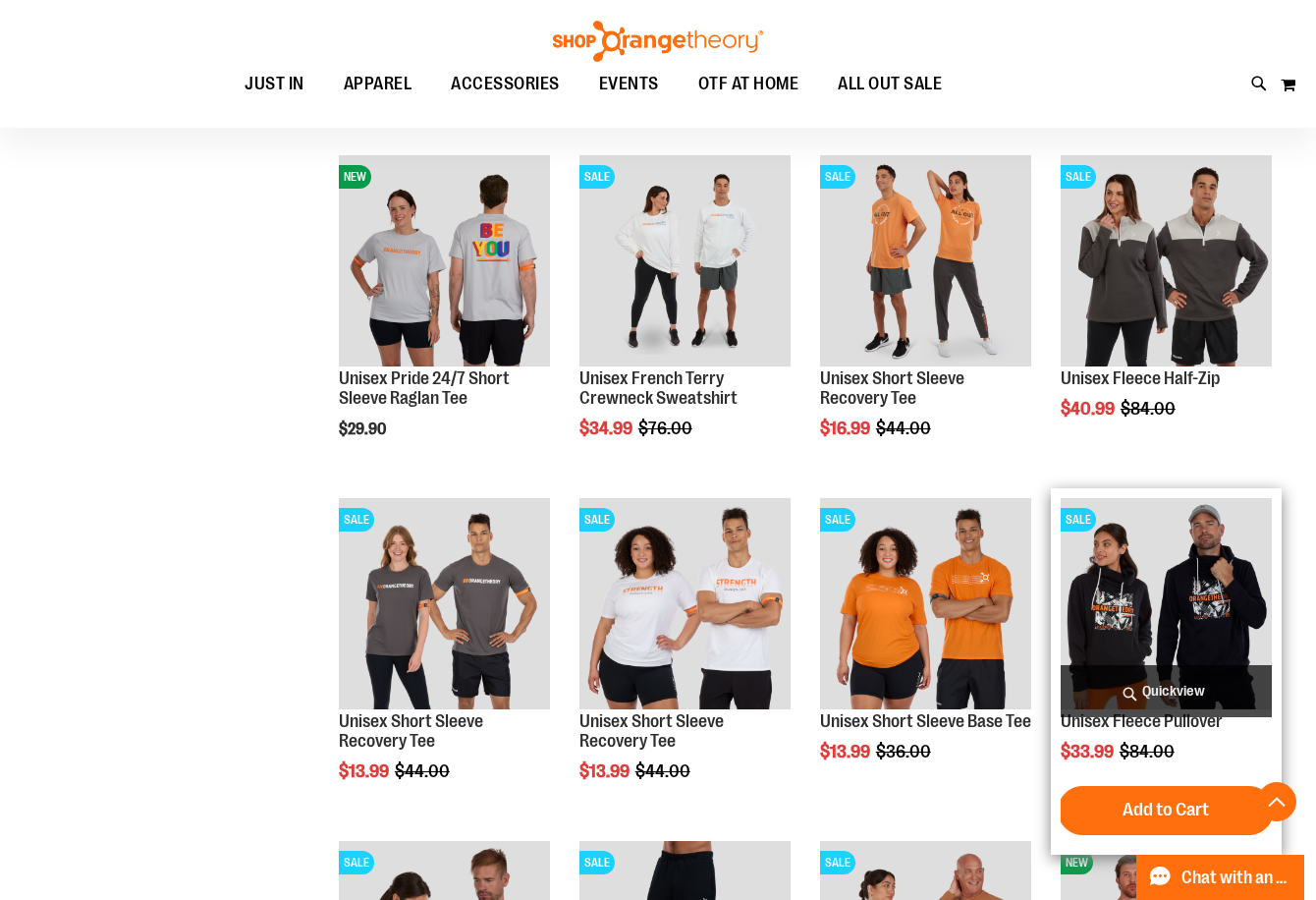 click at bounding box center (1166, 603) 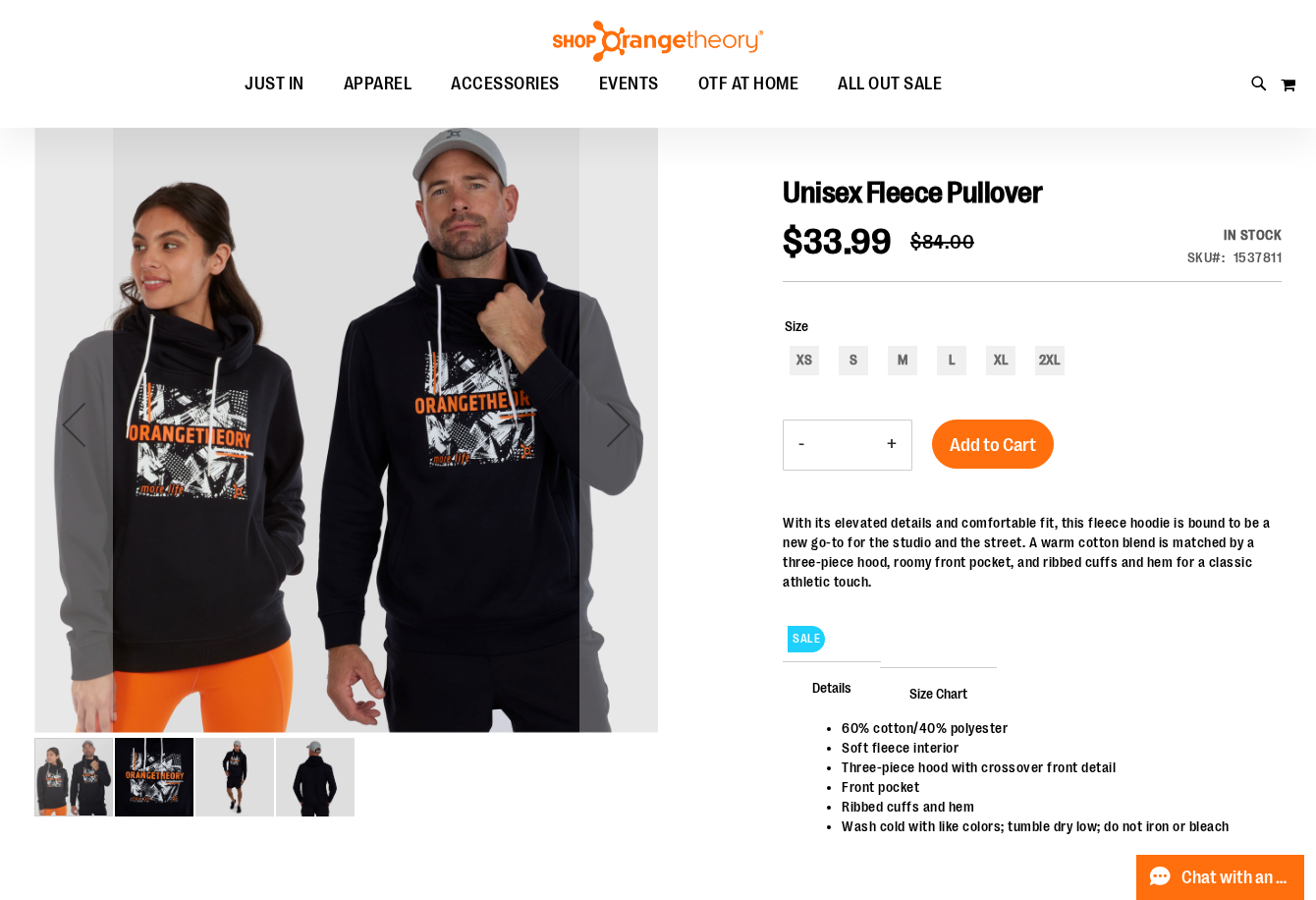 scroll, scrollTop: 5, scrollLeft: 0, axis: vertical 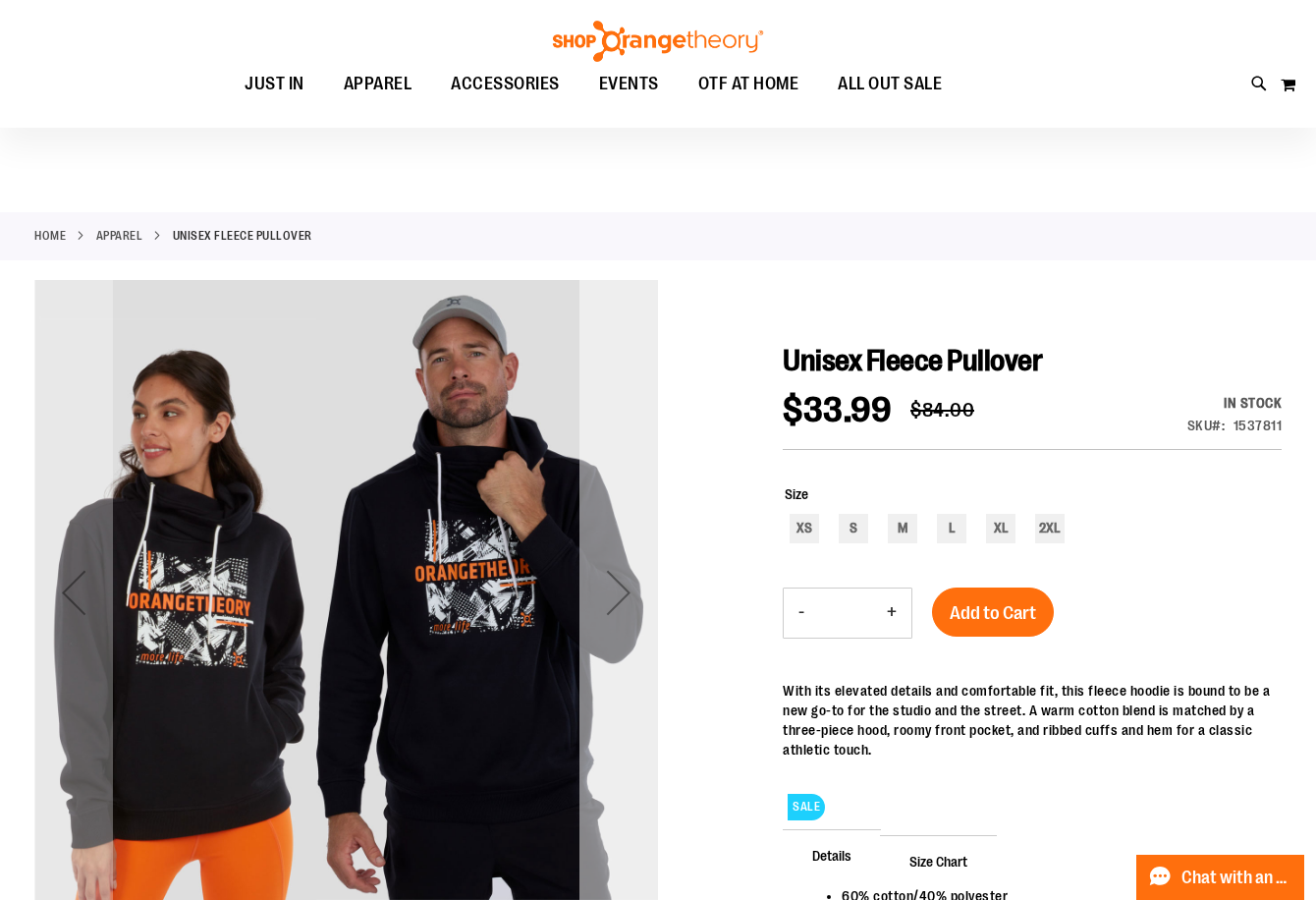 click at bounding box center (619, 592) 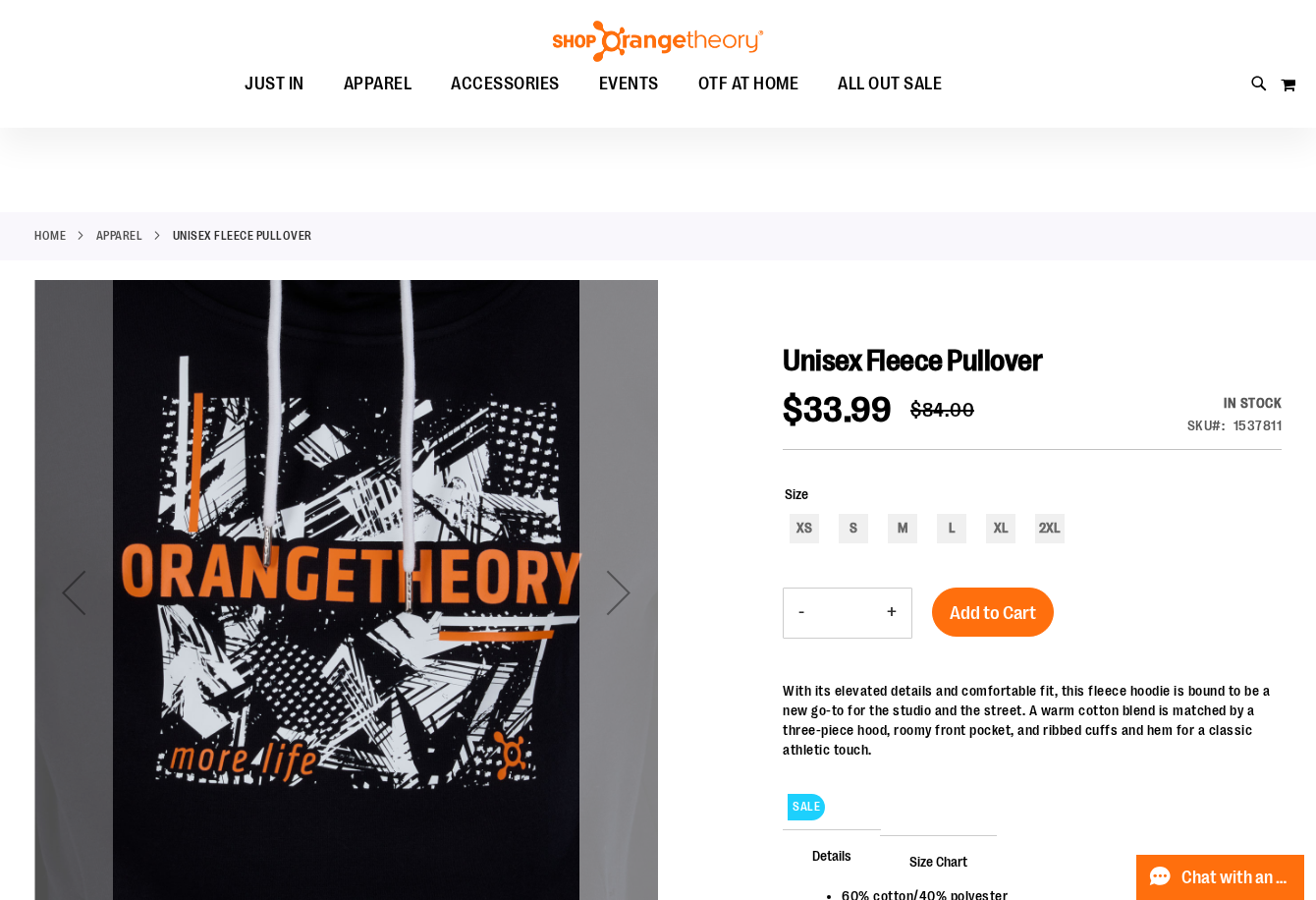 click at bounding box center [619, 592] 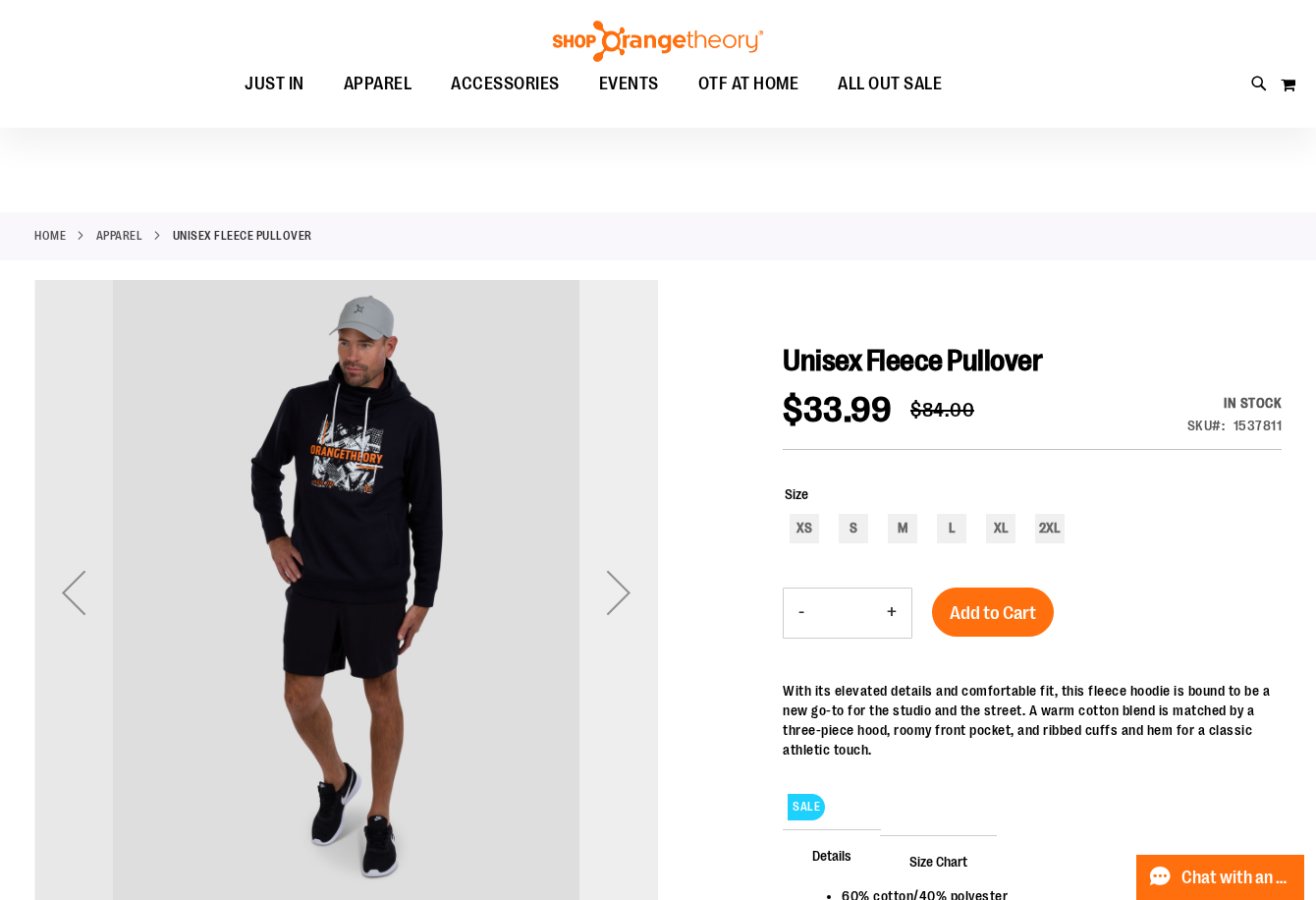 click at bounding box center (619, 592) 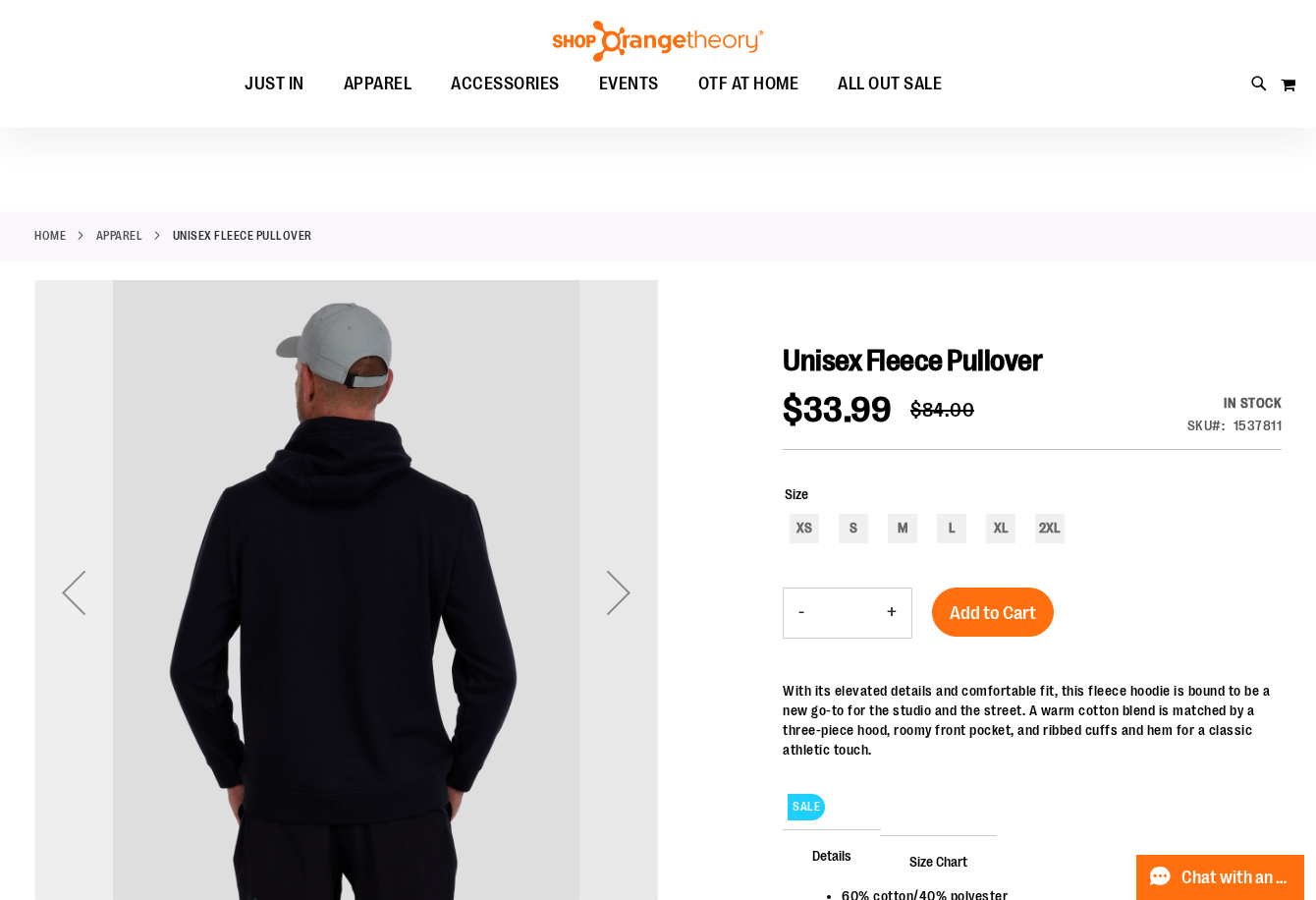 click at bounding box center [74, 592] 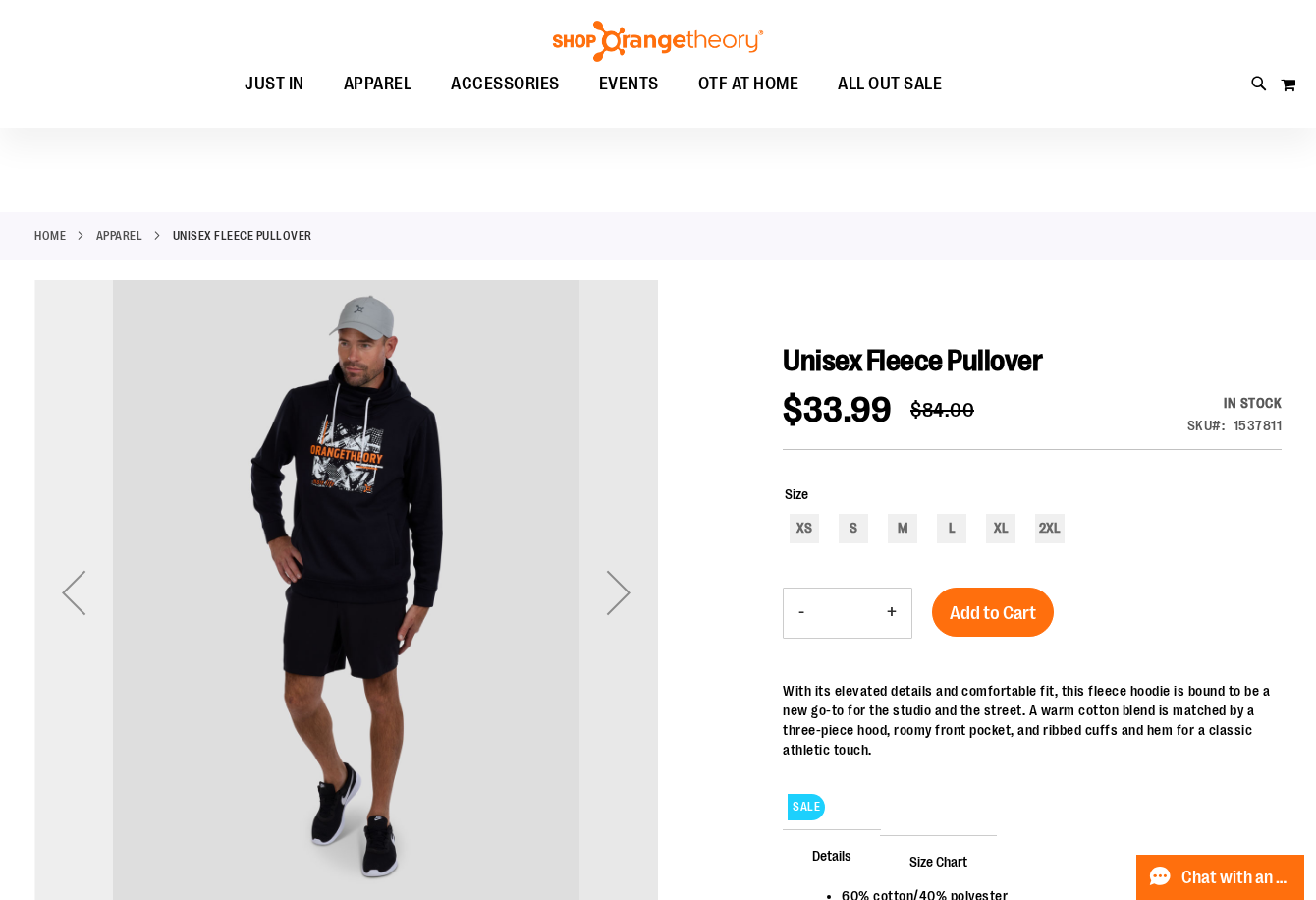 click at bounding box center (74, 592) 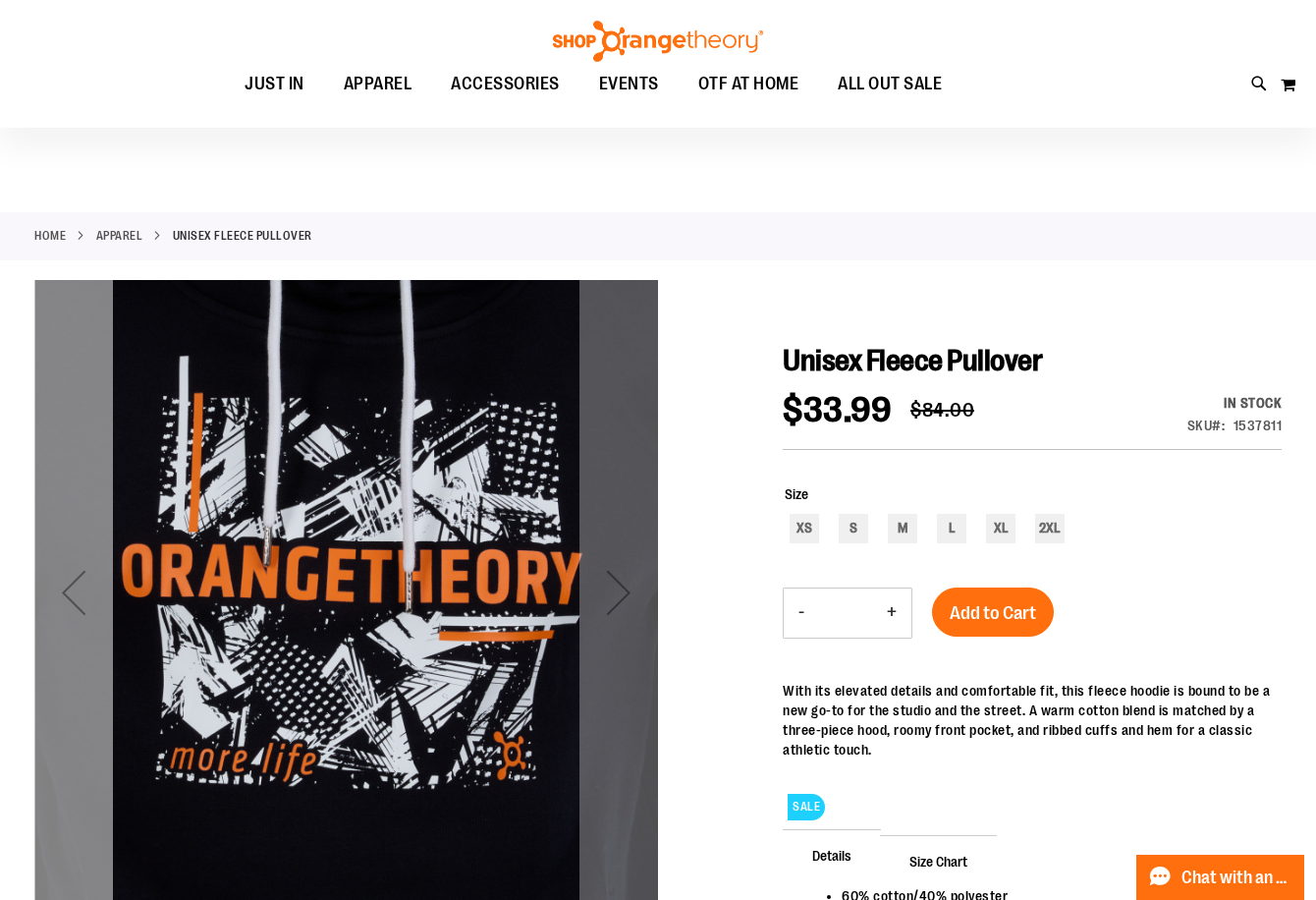 click at bounding box center [74, 592] 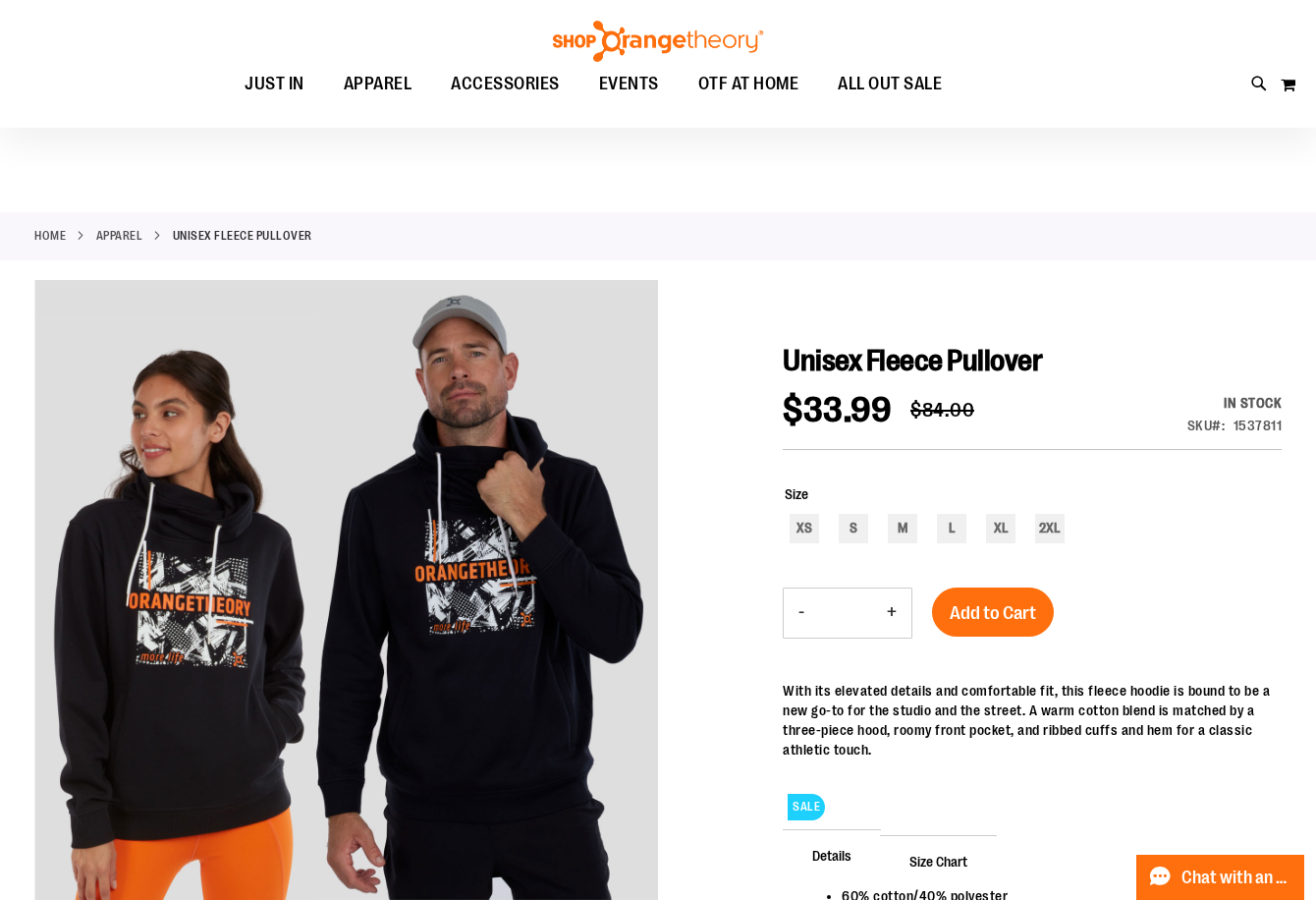 click on "Size XS S M L XL 2XL" at bounding box center [1033, 516] 